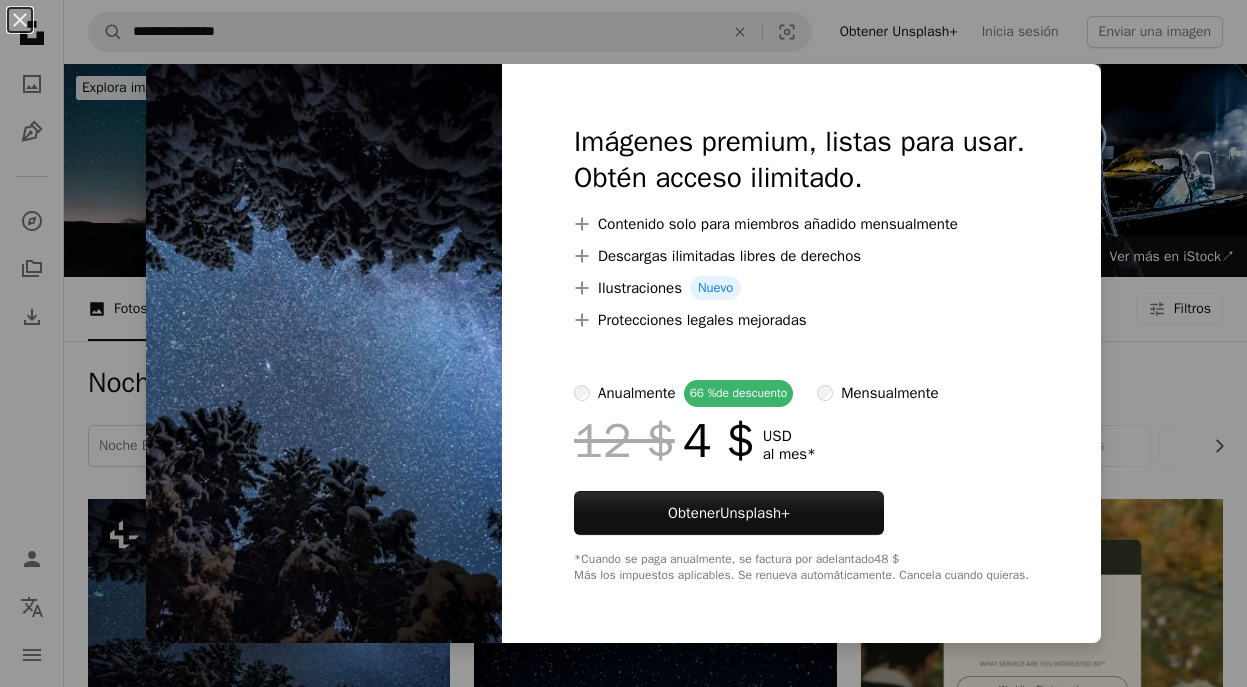 scroll, scrollTop: 398, scrollLeft: 0, axis: vertical 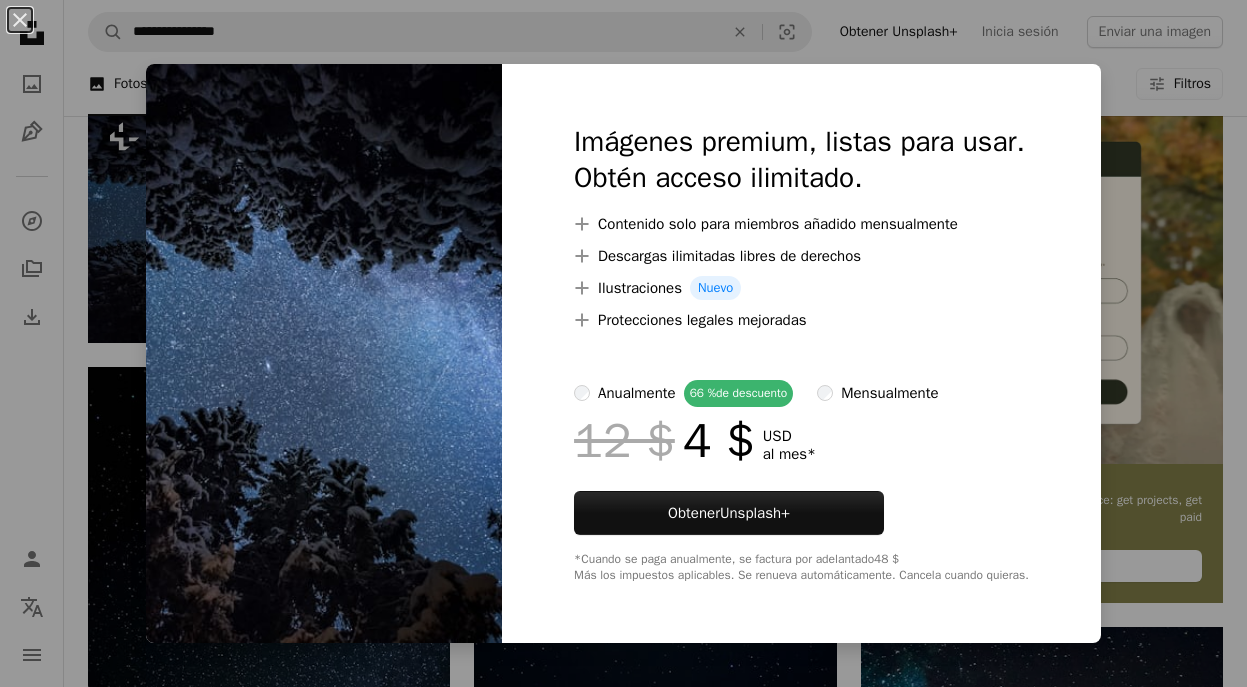 type 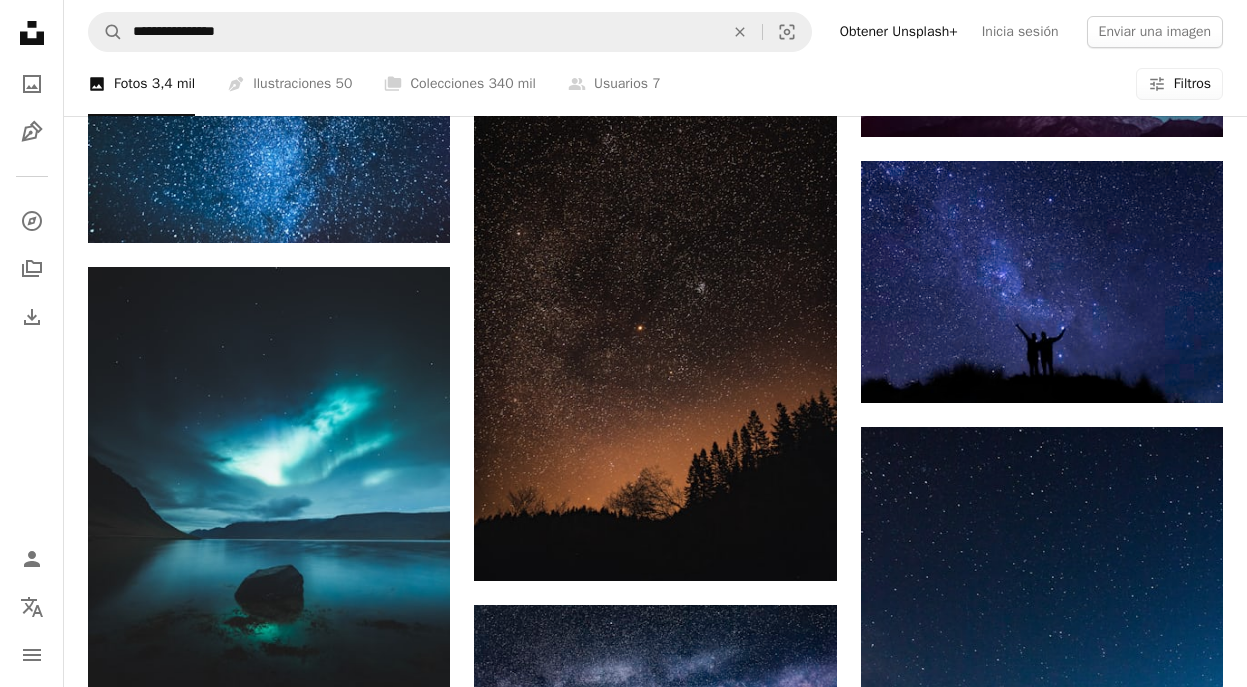 scroll, scrollTop: 2230, scrollLeft: 0, axis: vertical 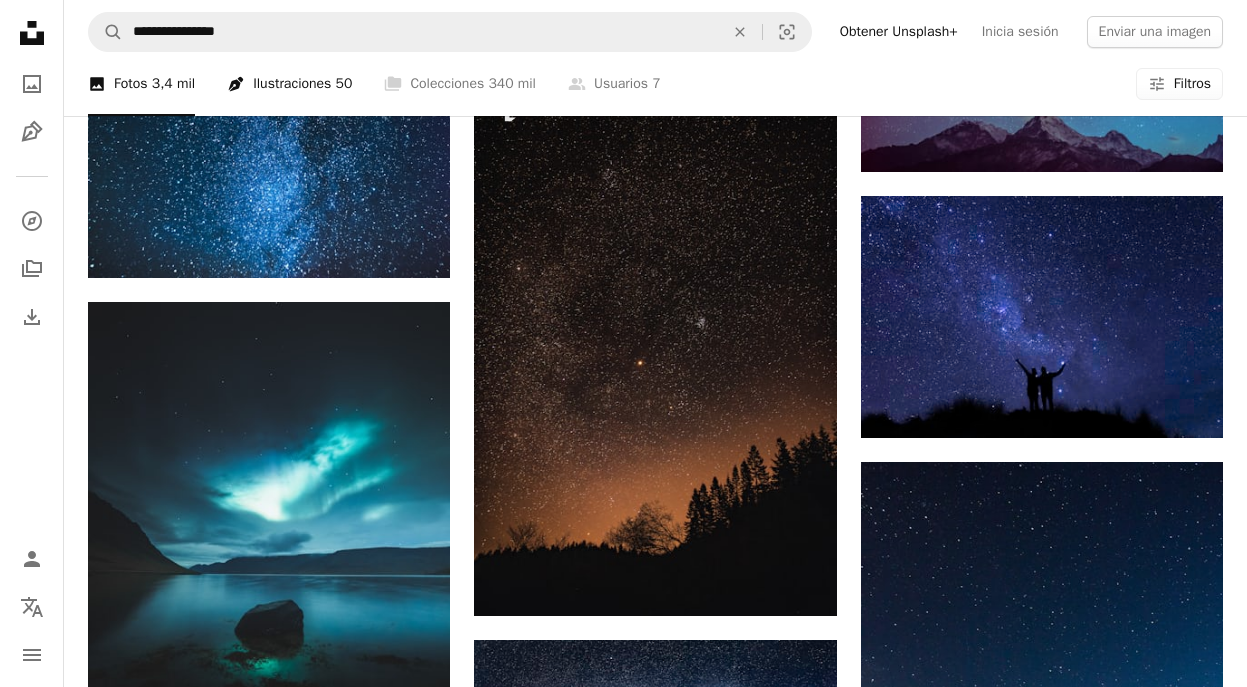 click on "Pen Tool Ilustraciones   50" at bounding box center [289, 84] 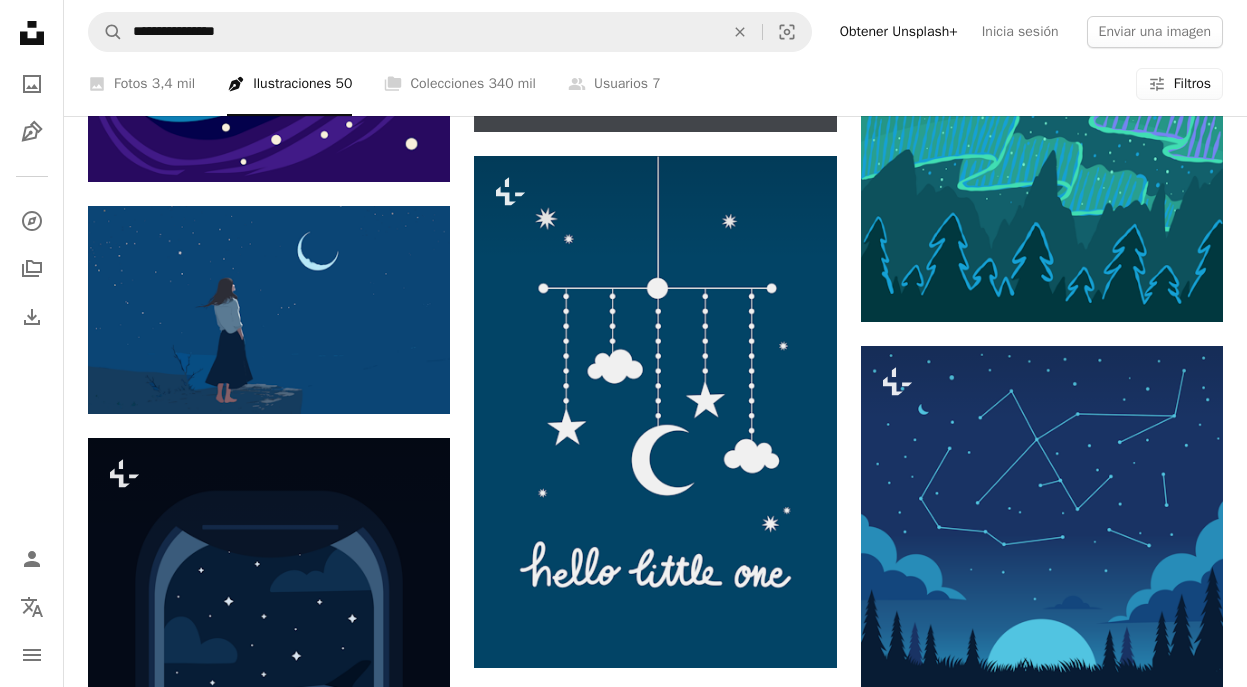 scroll, scrollTop: 997, scrollLeft: 0, axis: vertical 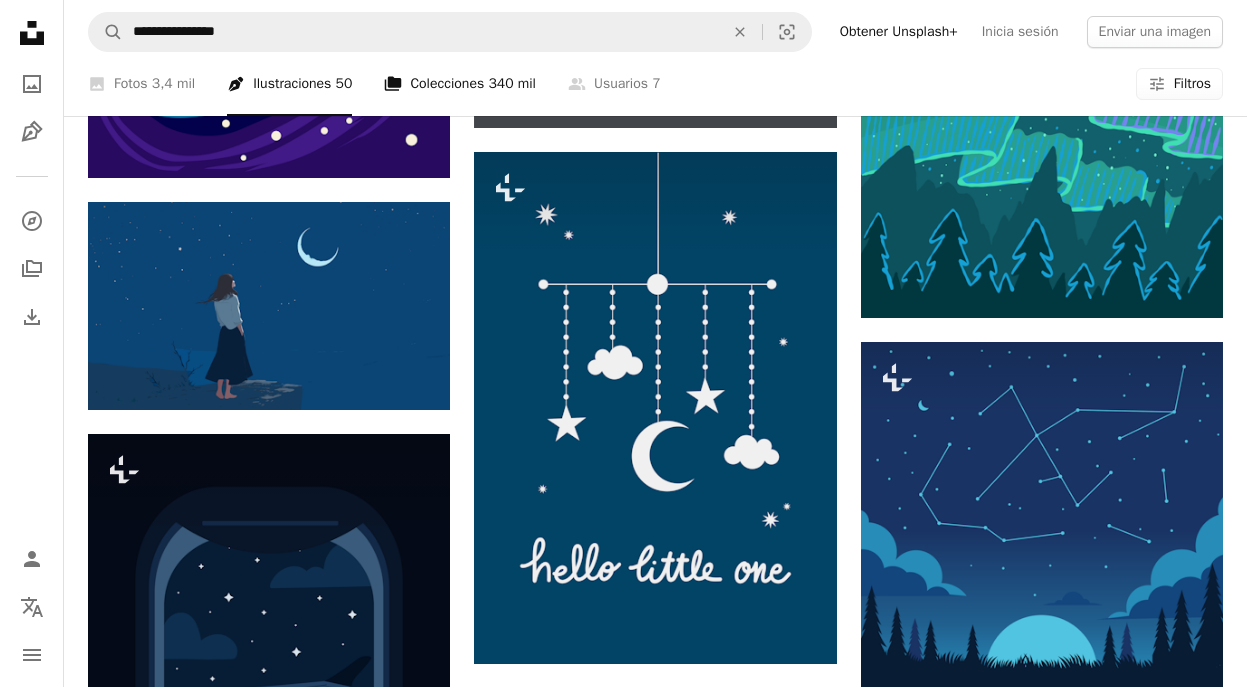 click on "340 mil" at bounding box center [512, 84] 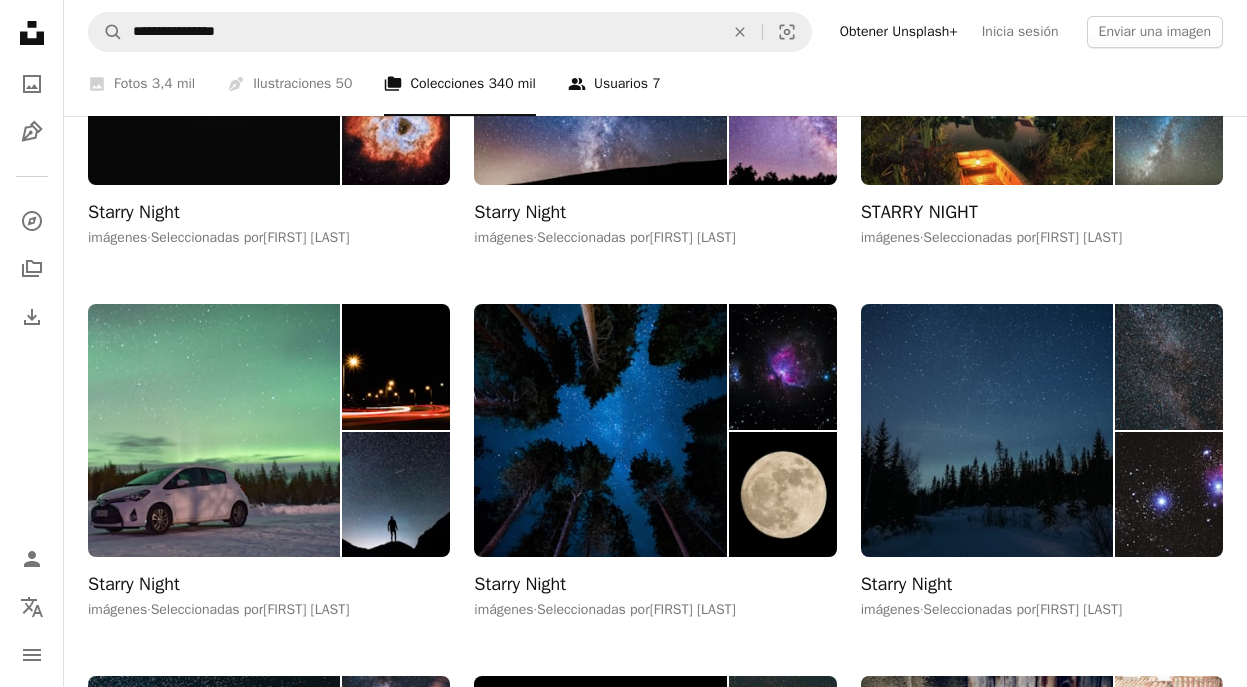 scroll, scrollTop: 1695, scrollLeft: 0, axis: vertical 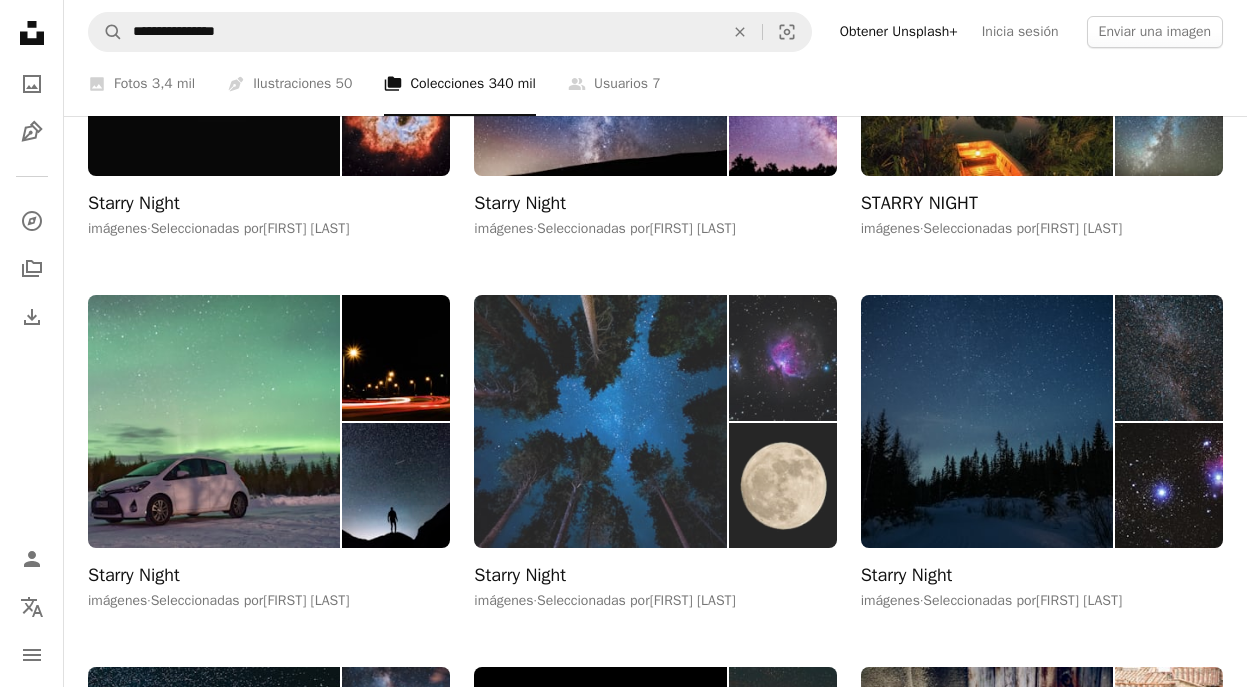 click at bounding box center (600, 422) 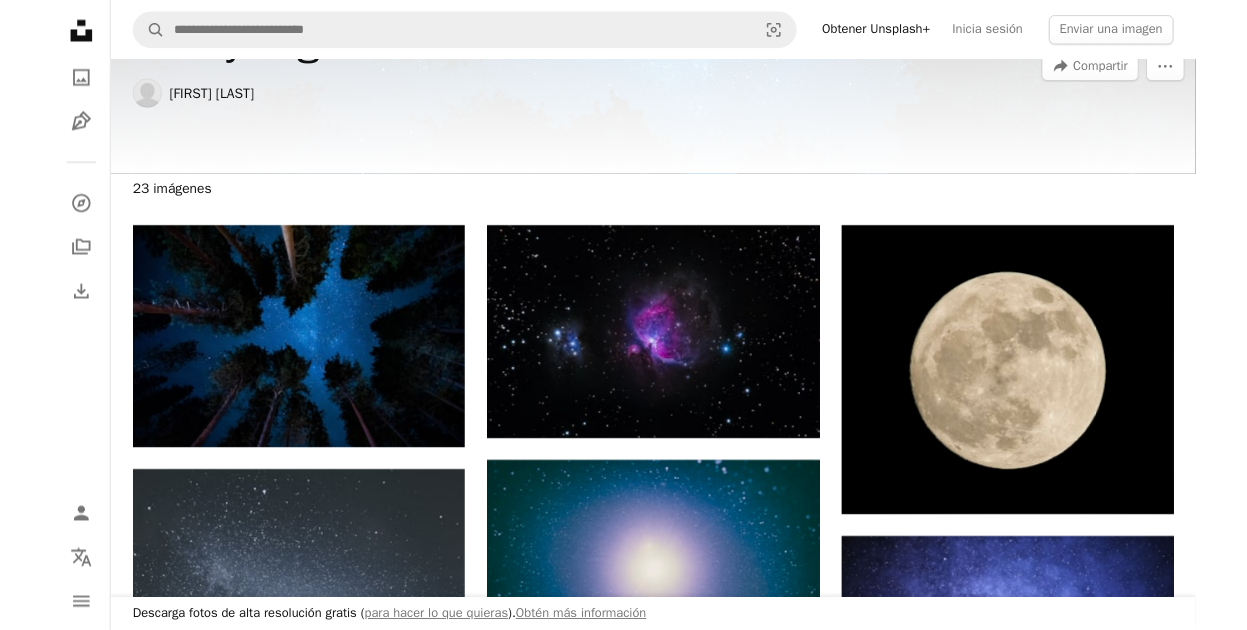 scroll, scrollTop: 182, scrollLeft: 0, axis: vertical 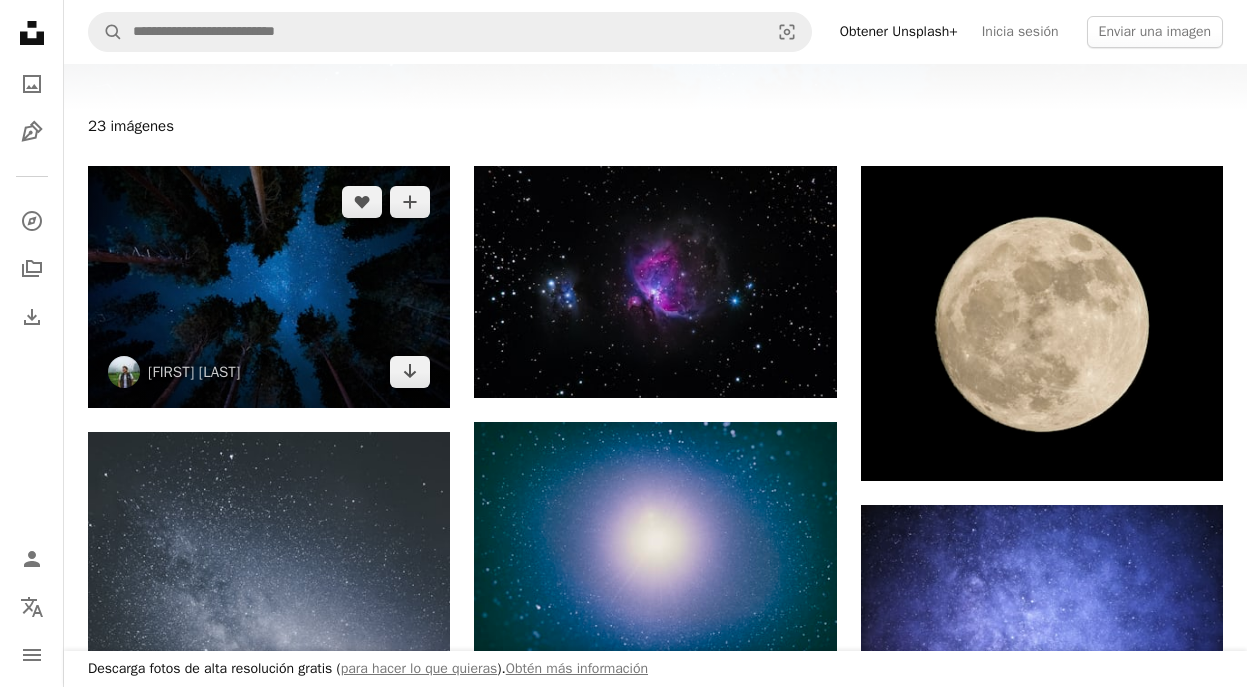 click at bounding box center (269, 287) 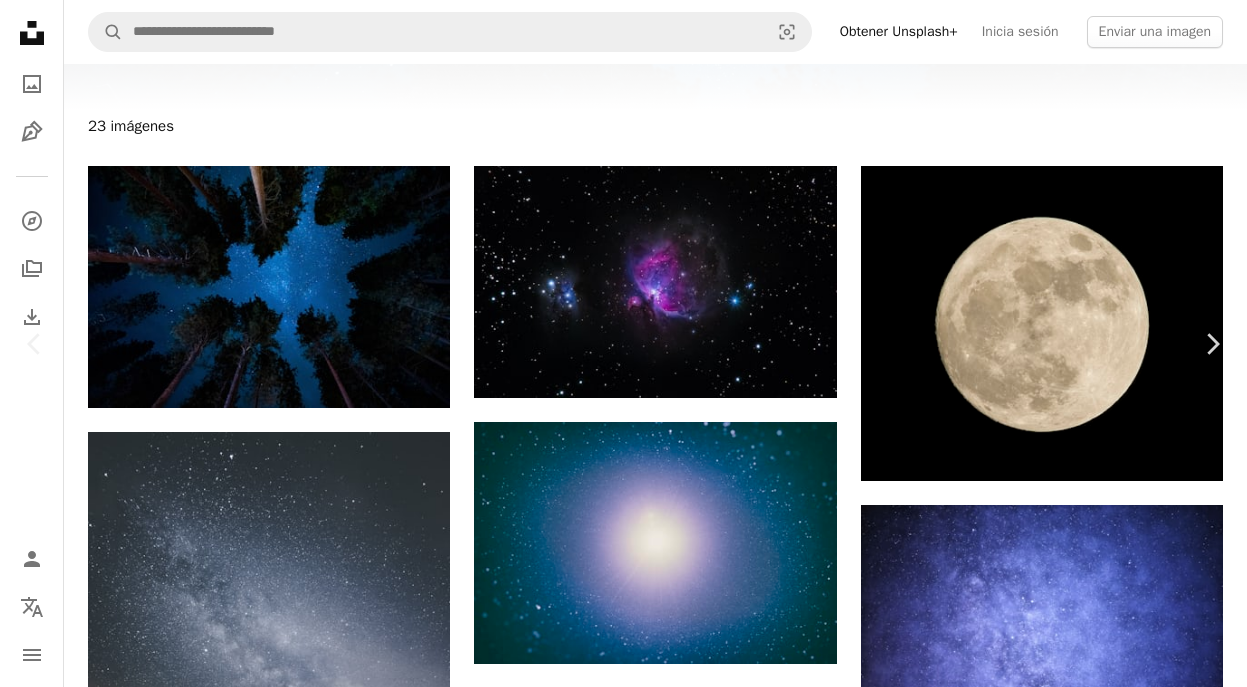type 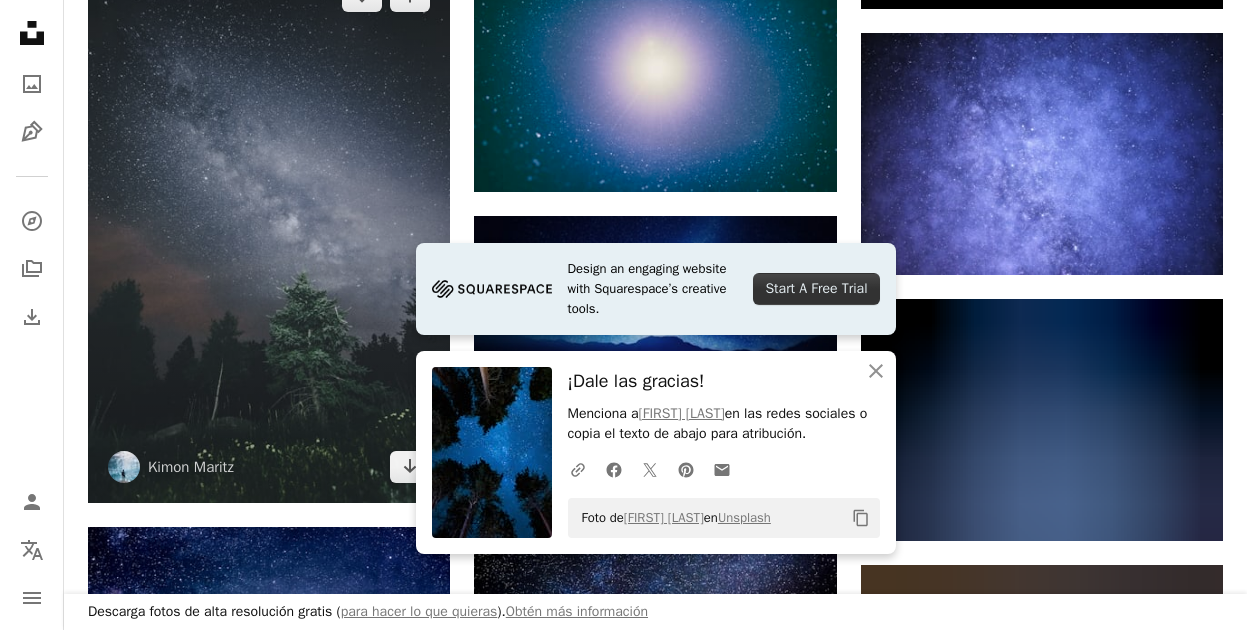 scroll, scrollTop: 635, scrollLeft: 0, axis: vertical 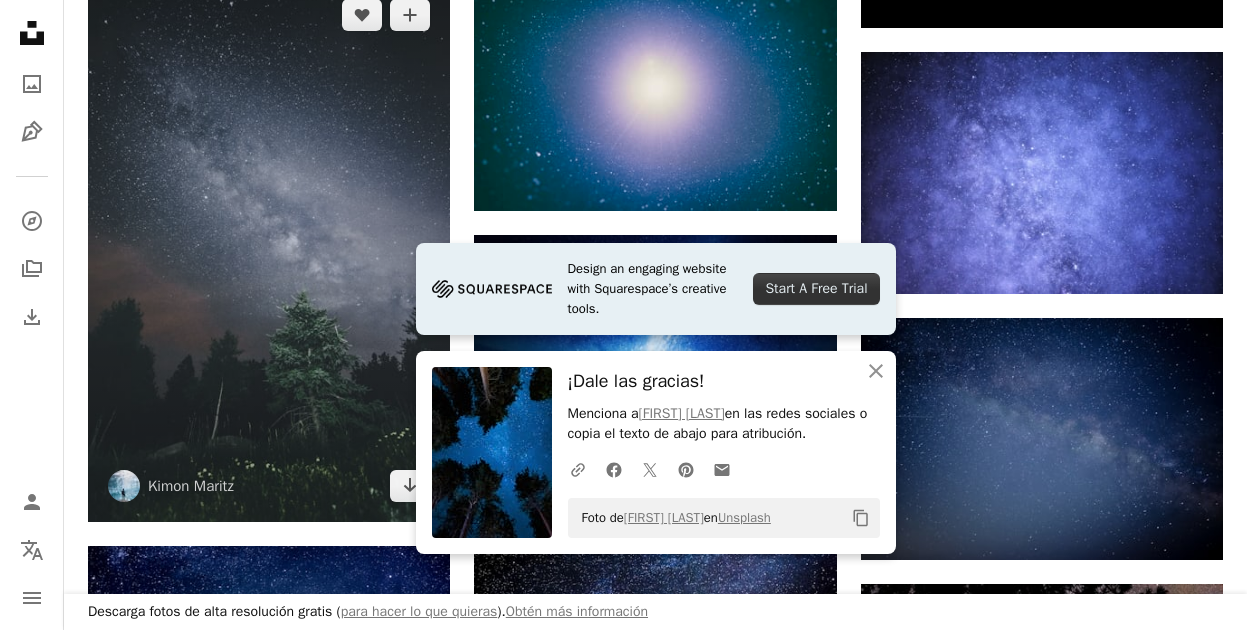 click at bounding box center [269, 250] 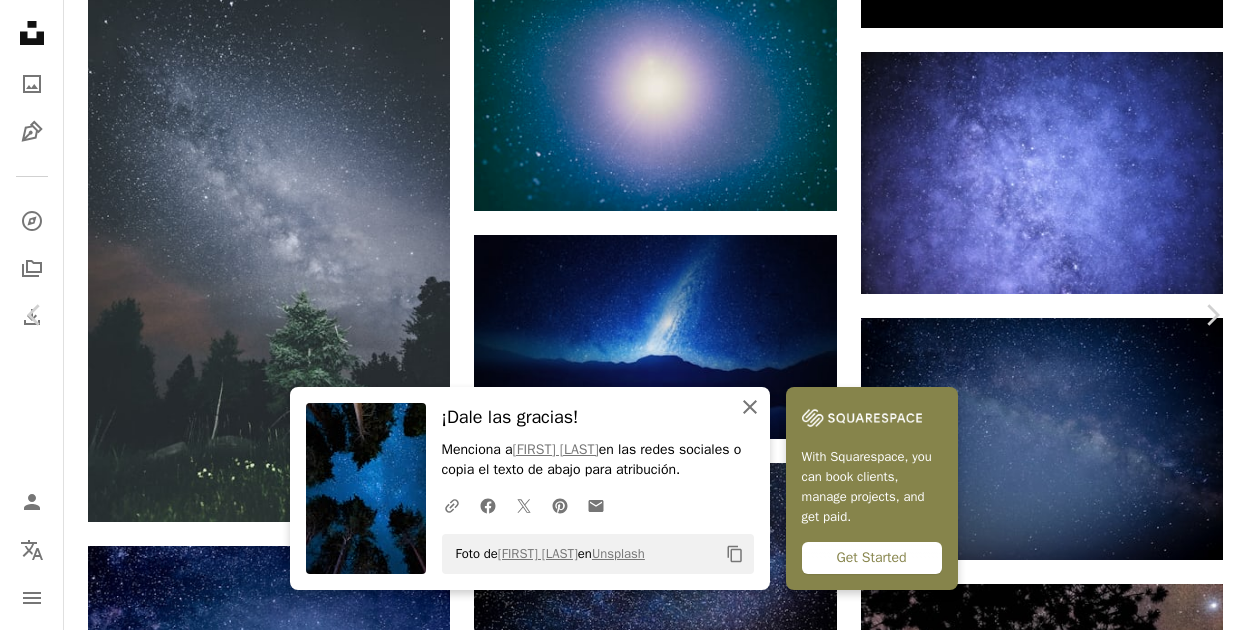 click on "An X shape" 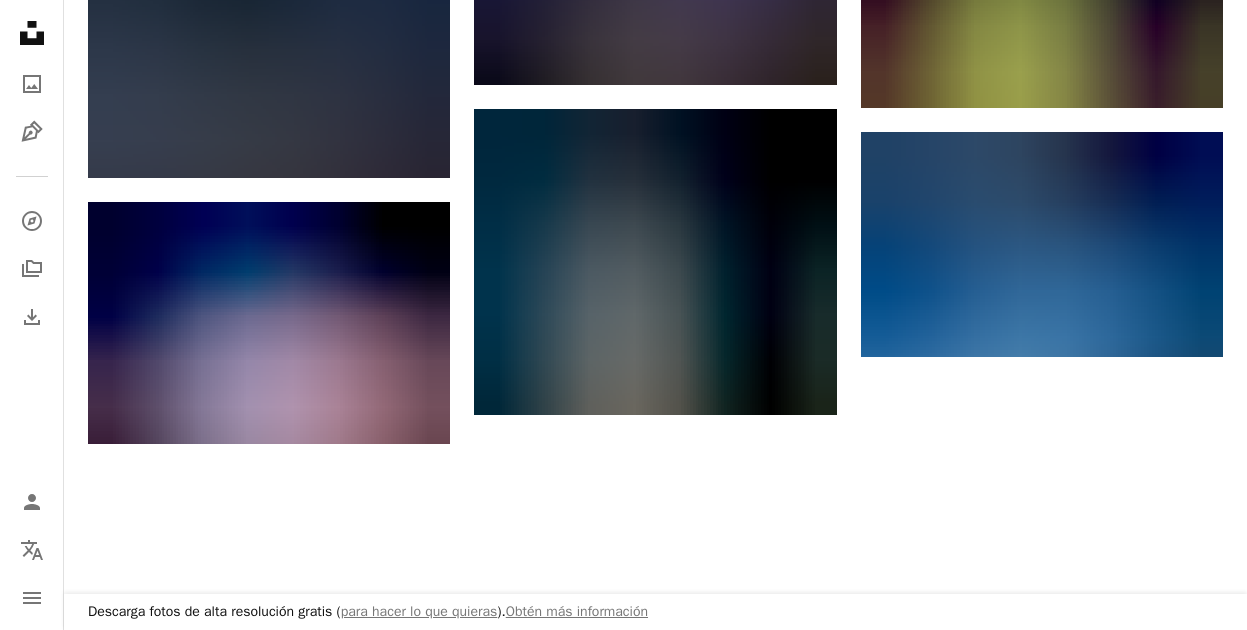 scroll, scrollTop: 2074, scrollLeft: 0, axis: vertical 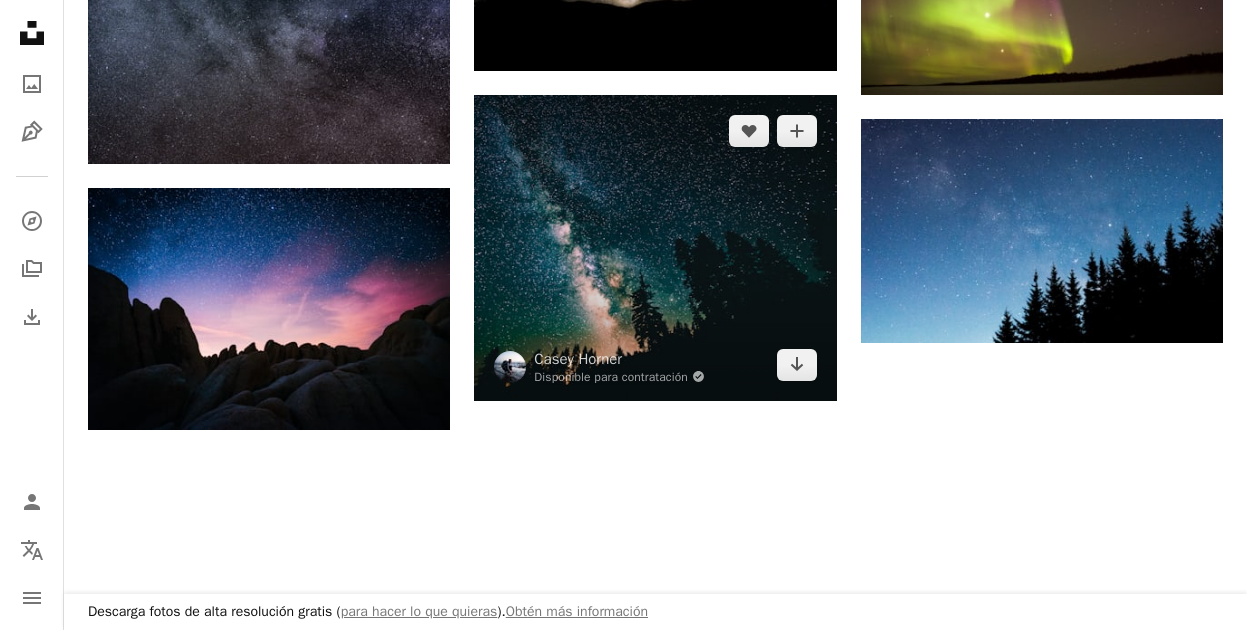 click at bounding box center (655, 248) 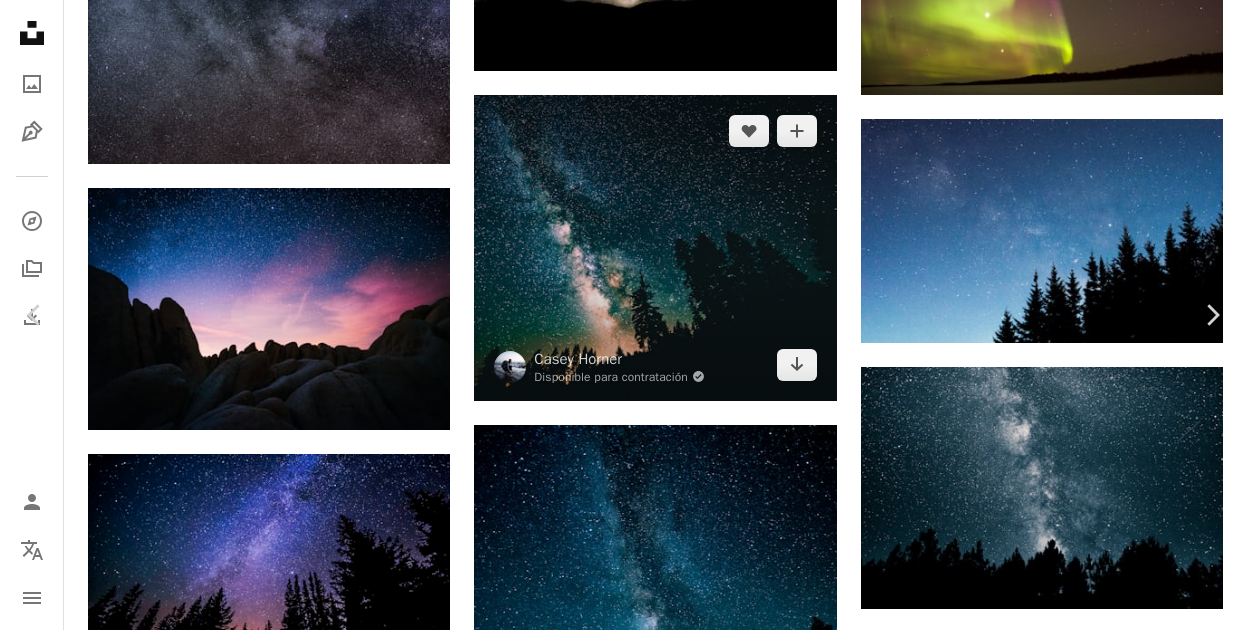 type 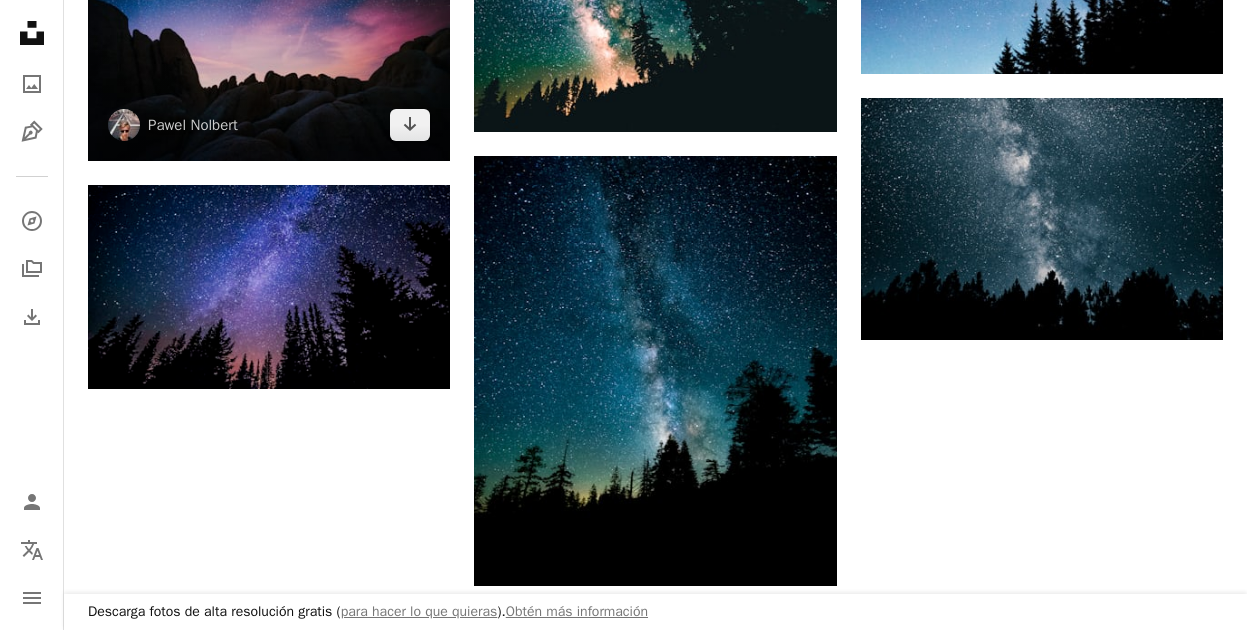 scroll, scrollTop: 2344, scrollLeft: 0, axis: vertical 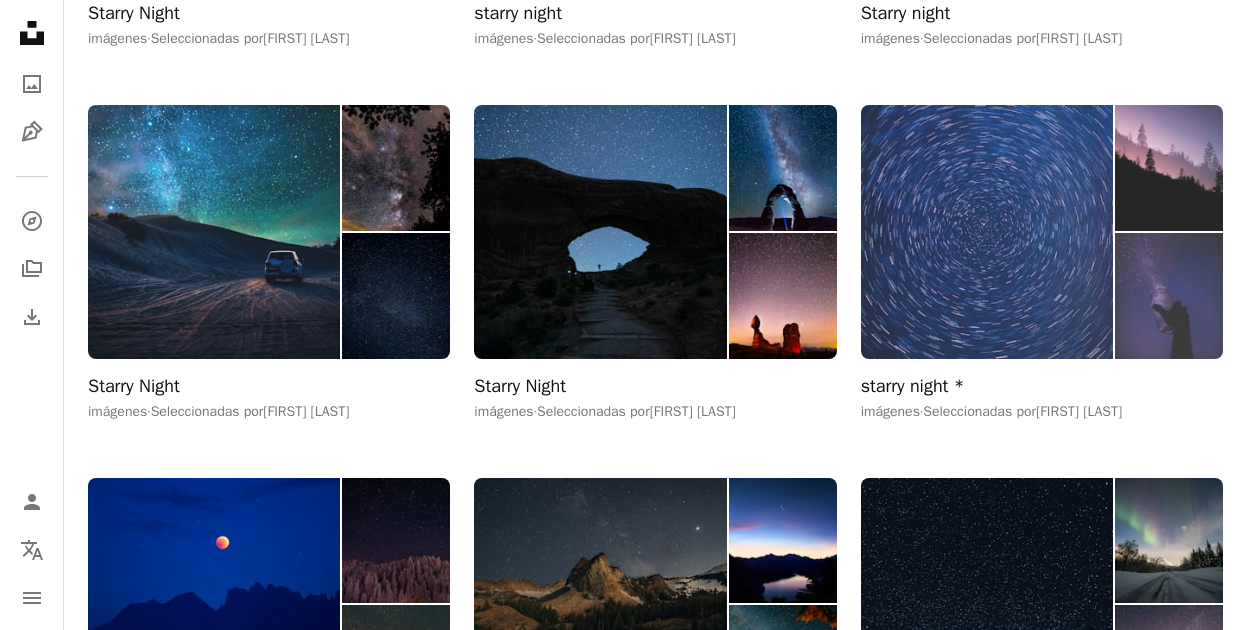 click at bounding box center (987, 232) 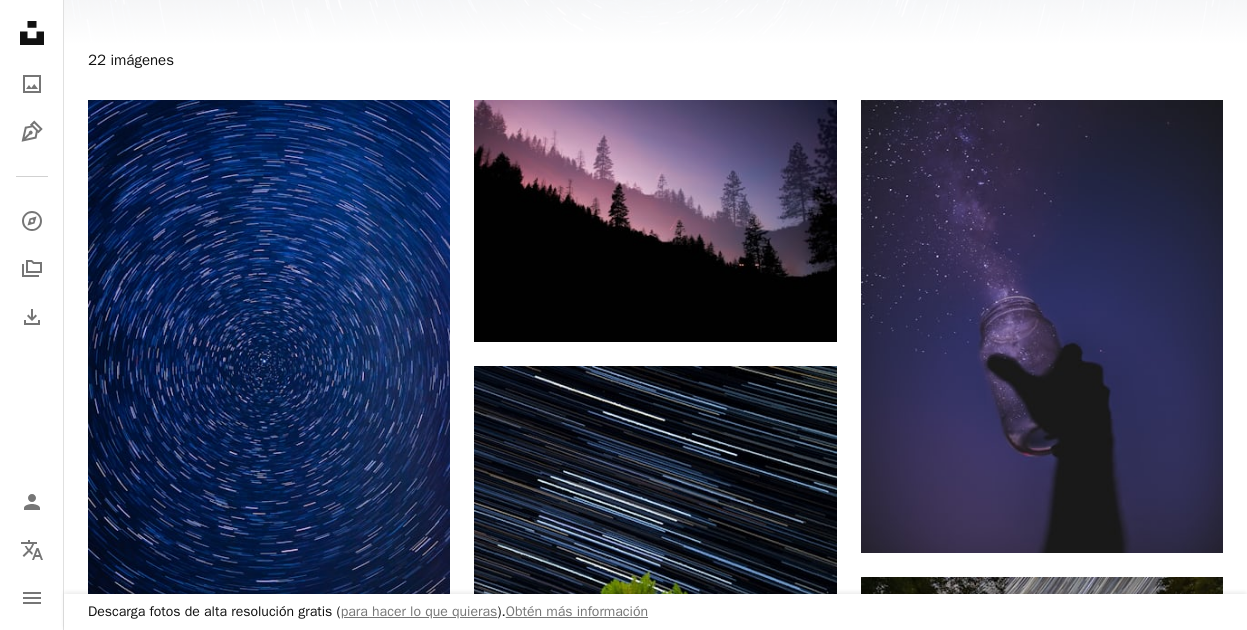 scroll, scrollTop: 300, scrollLeft: 0, axis: vertical 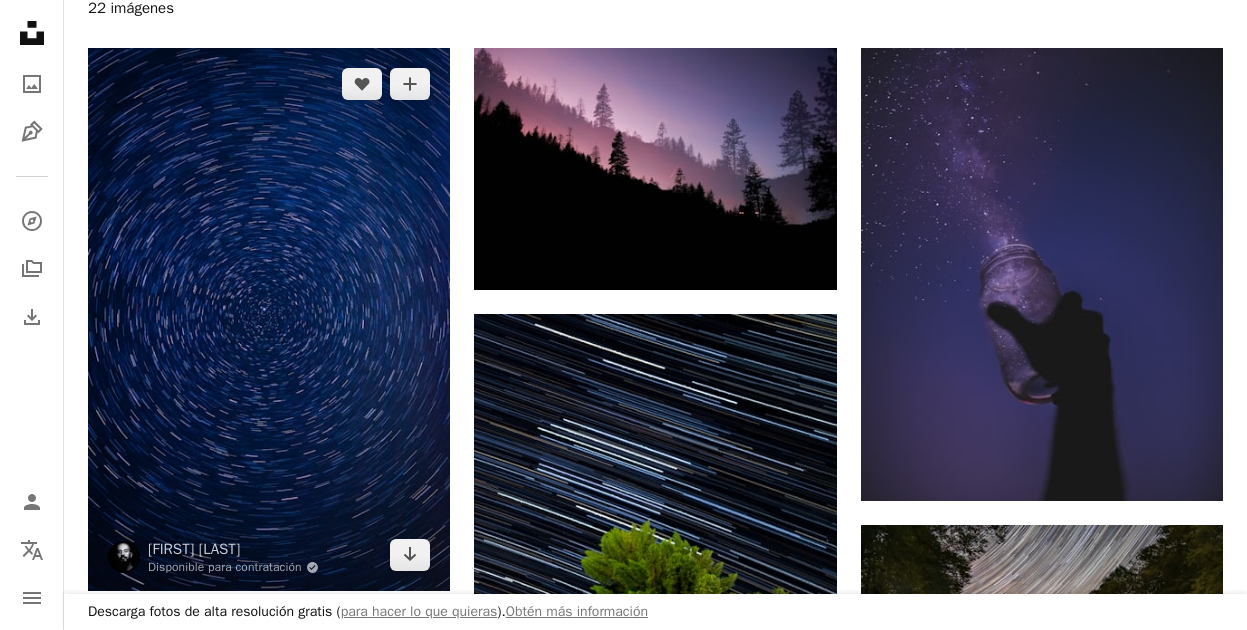 click at bounding box center (269, 319) 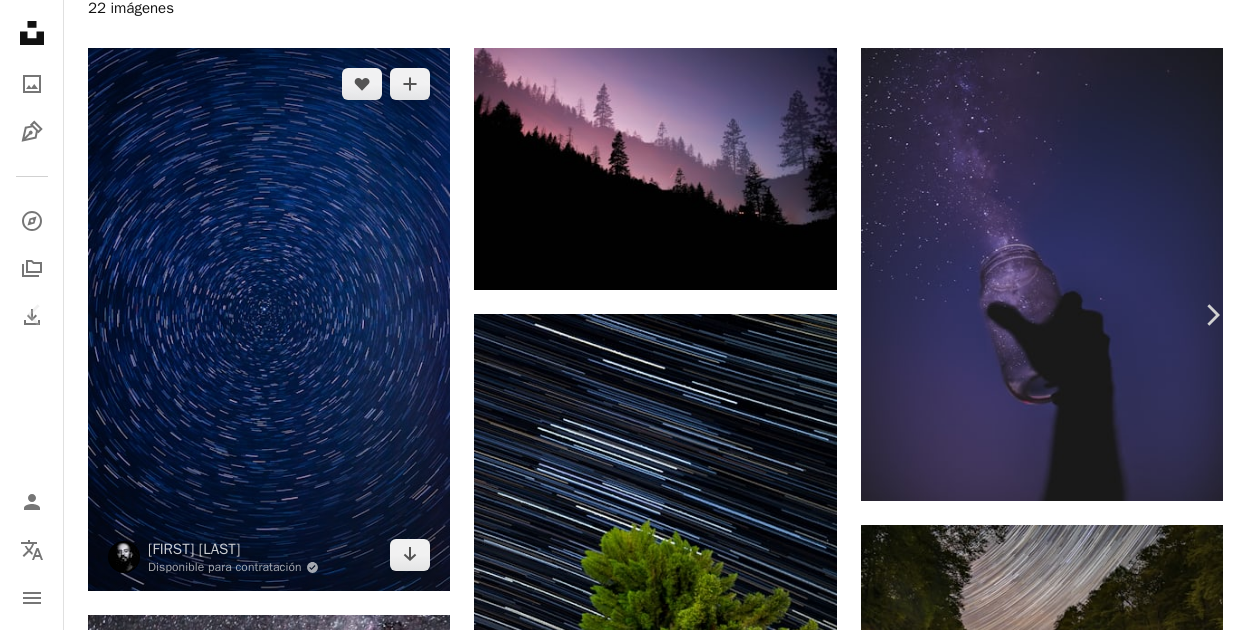 type 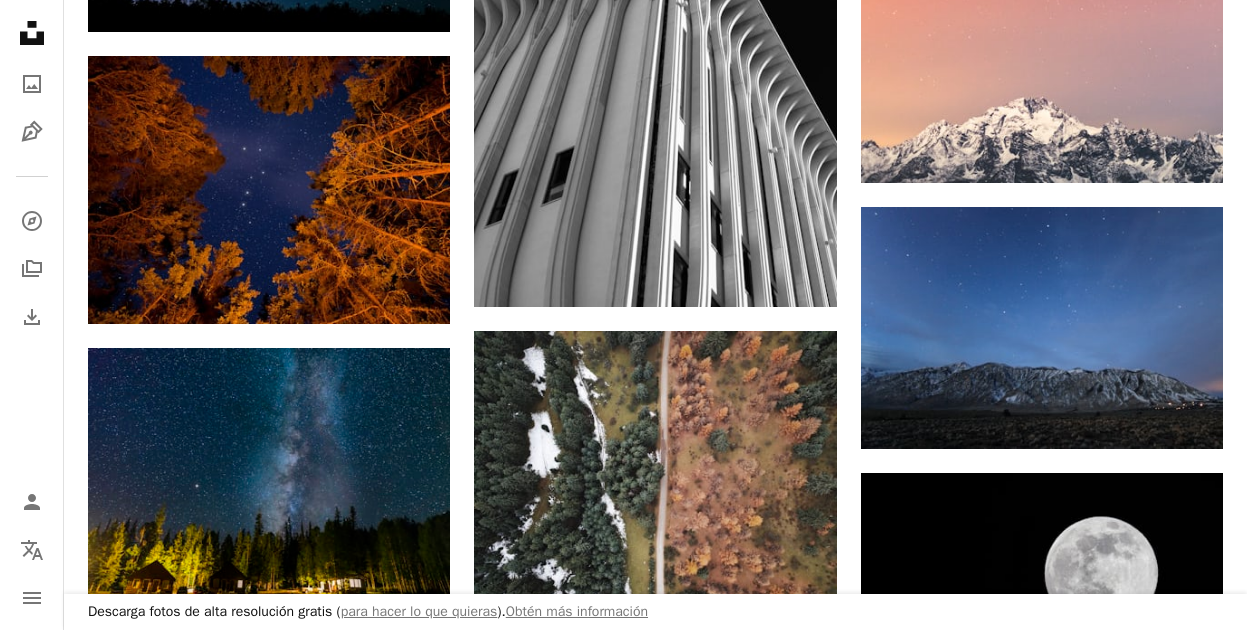 scroll, scrollTop: 1961, scrollLeft: 0, axis: vertical 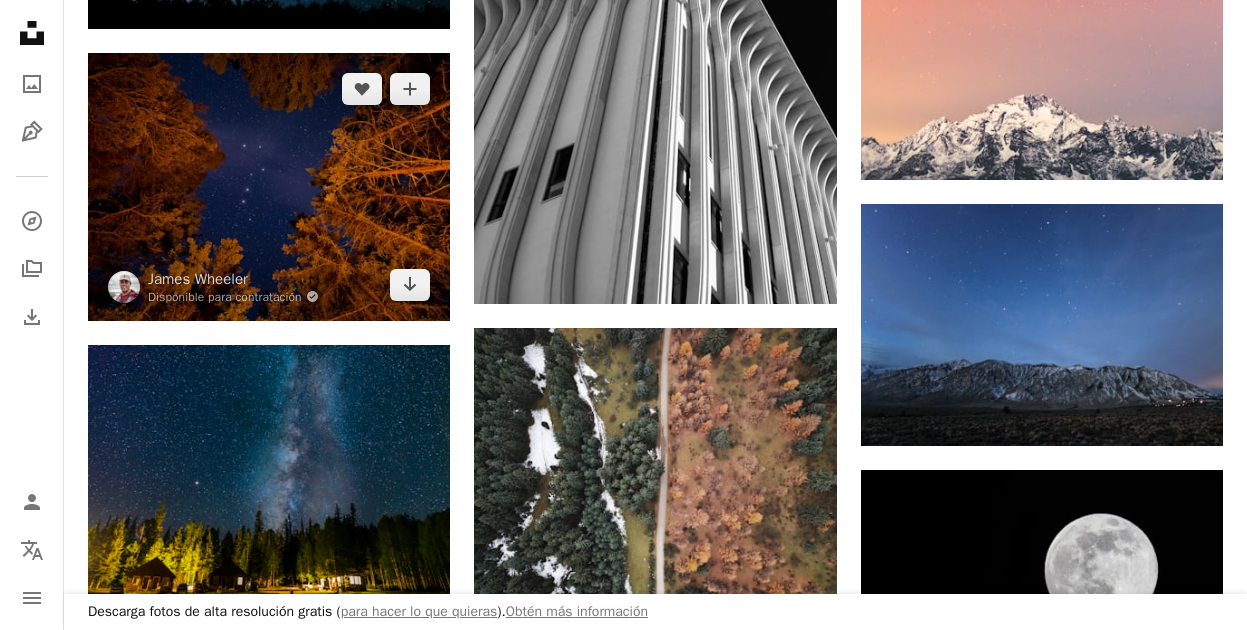 click at bounding box center (269, 187) 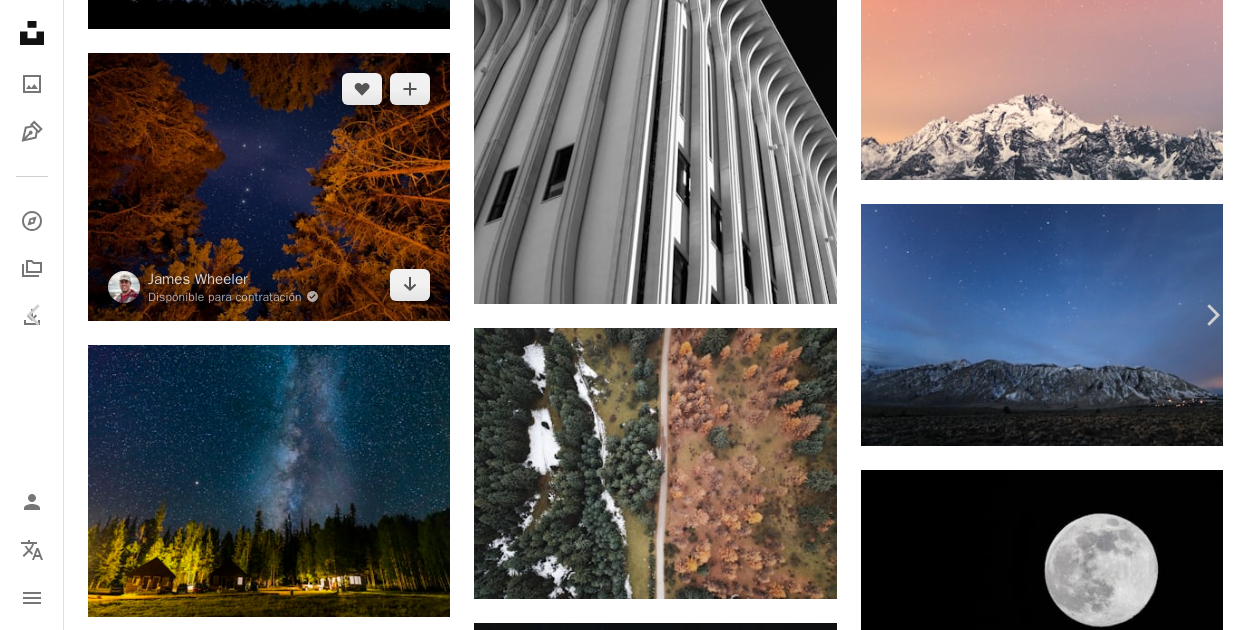 type 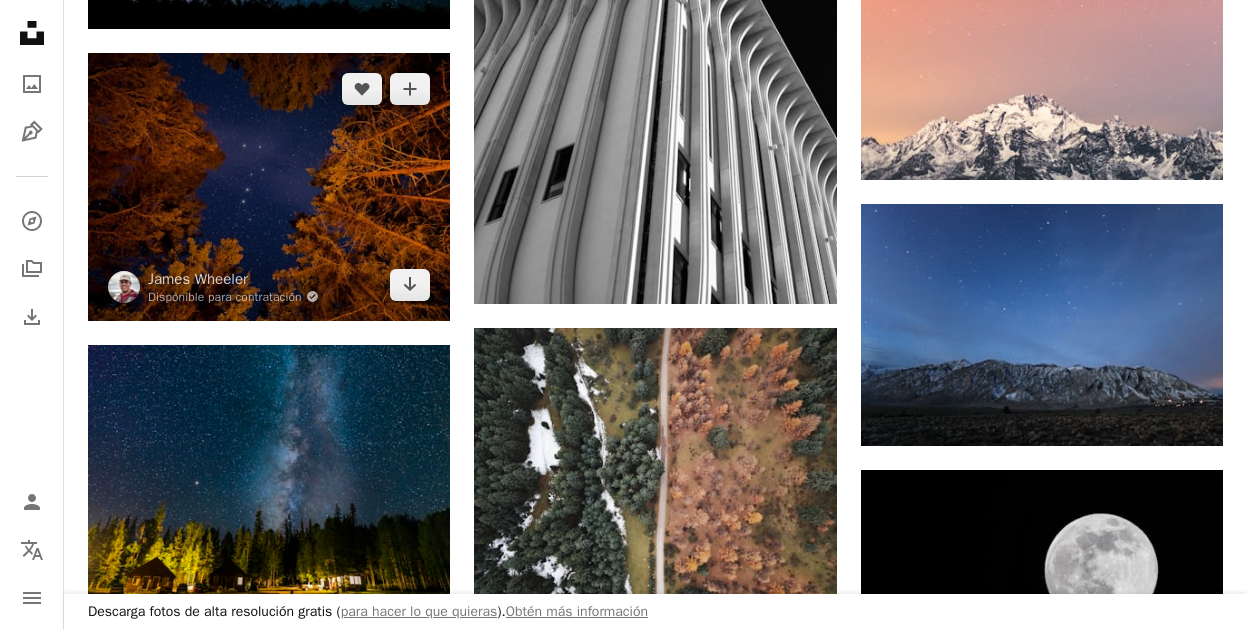click at bounding box center (269, 187) 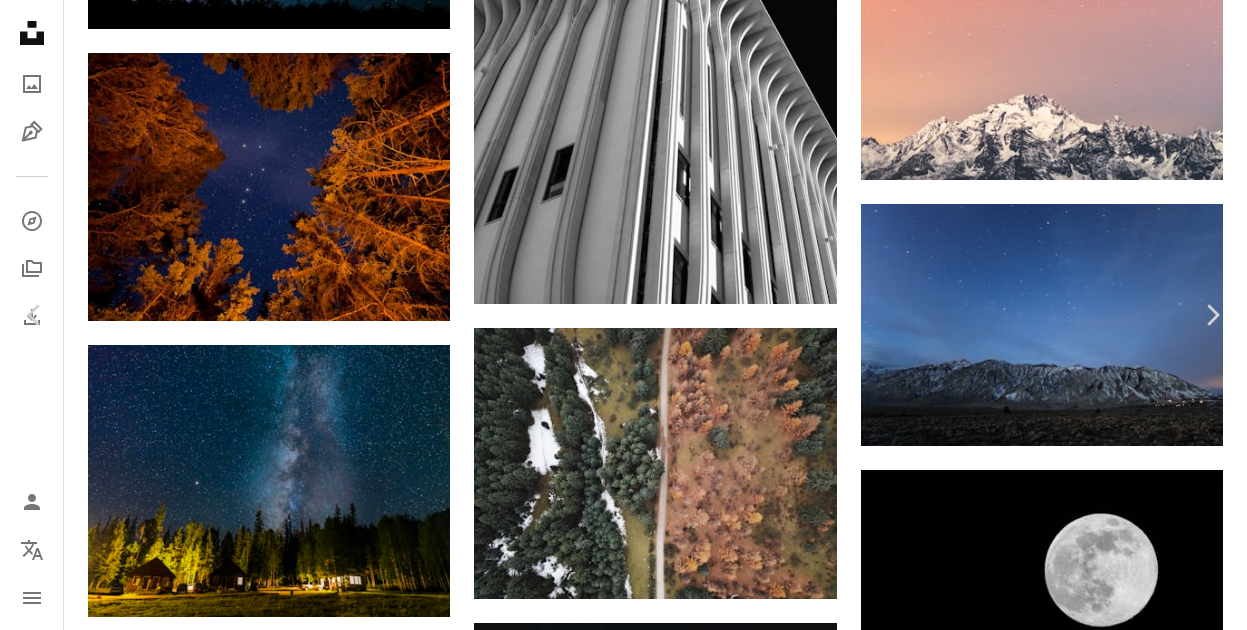 scroll, scrollTop: 0, scrollLeft: 0, axis: both 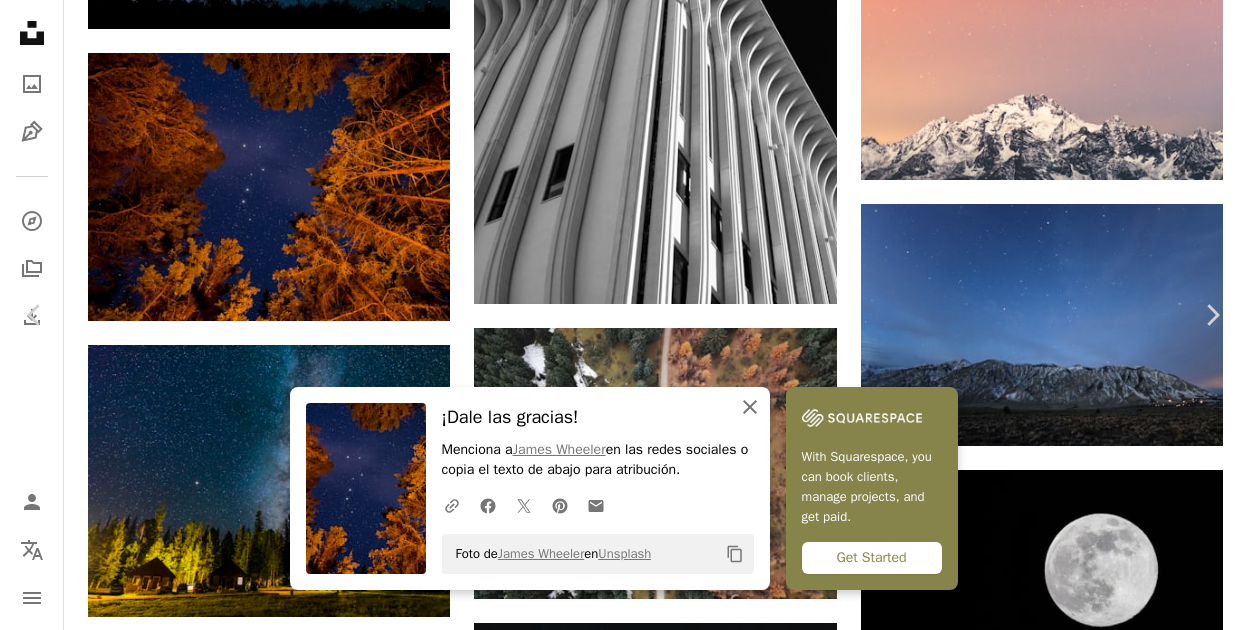 click on "An X shape" 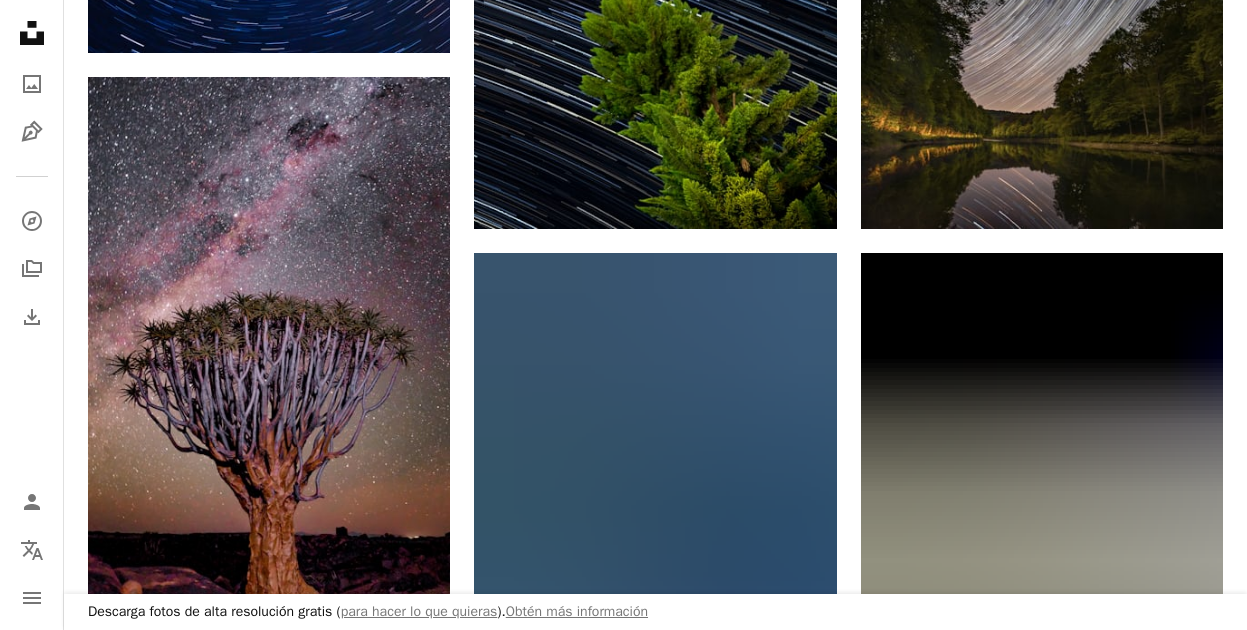 scroll, scrollTop: 392, scrollLeft: 0, axis: vertical 